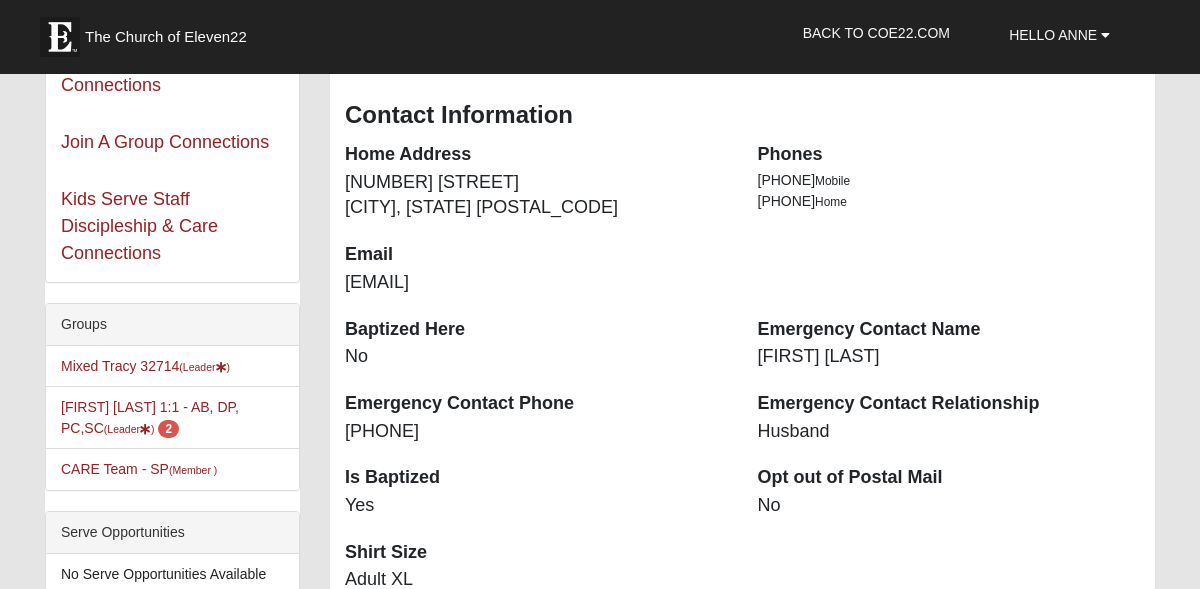scroll, scrollTop: 291, scrollLeft: 0, axis: vertical 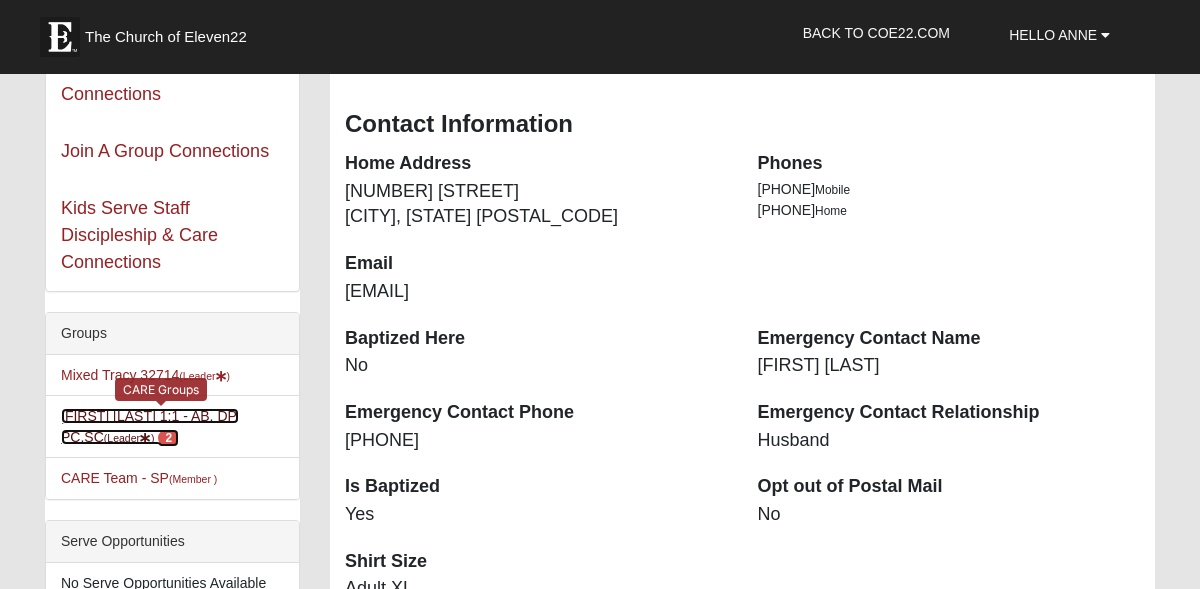 click on "2" at bounding box center (168, 438) 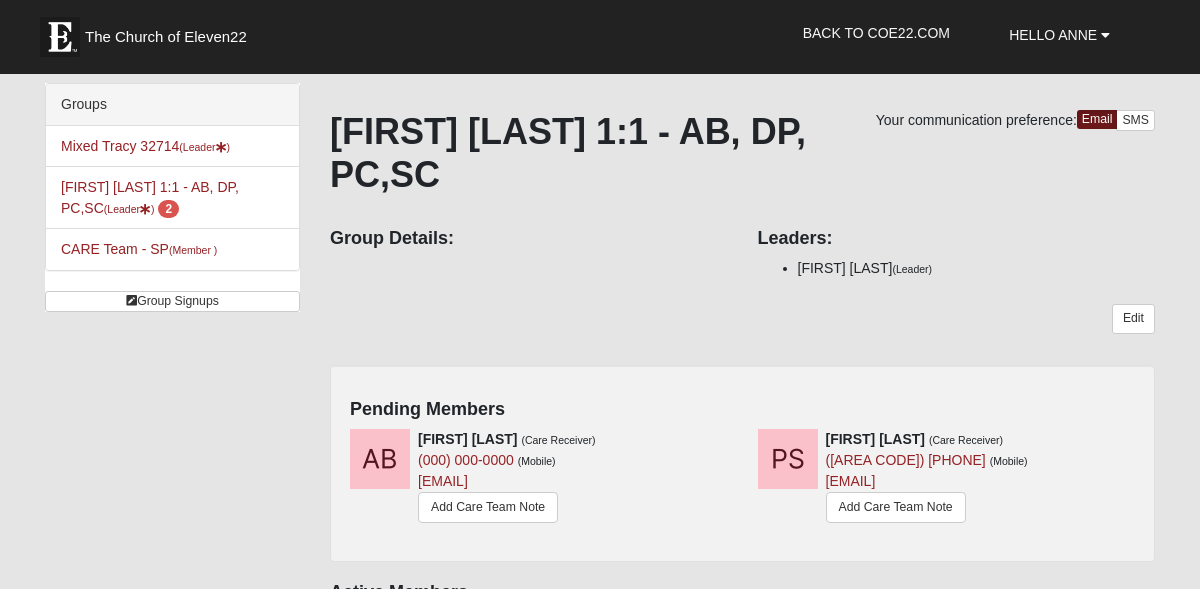 scroll, scrollTop: 0, scrollLeft: 0, axis: both 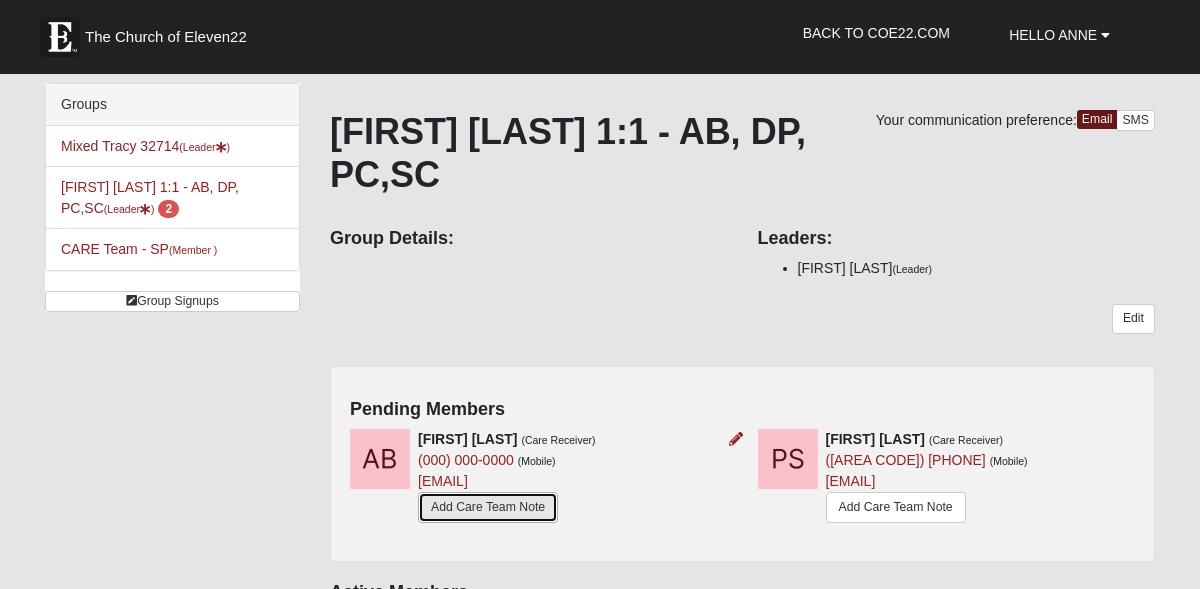 click on "Add Care Team Note" at bounding box center [488, 507] 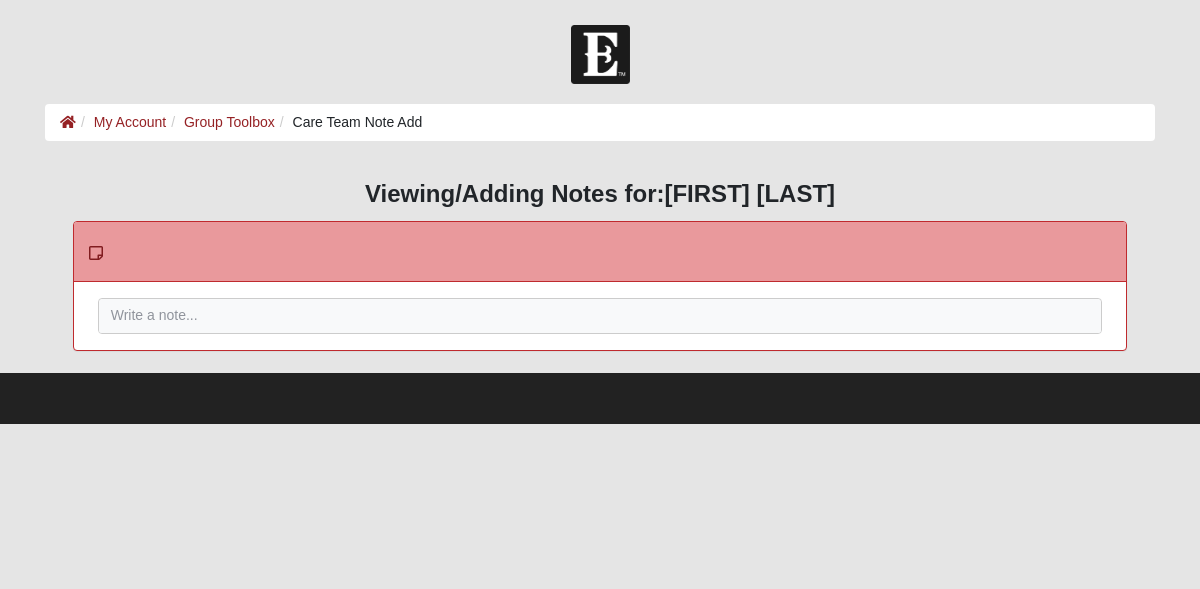 scroll, scrollTop: 0, scrollLeft: 0, axis: both 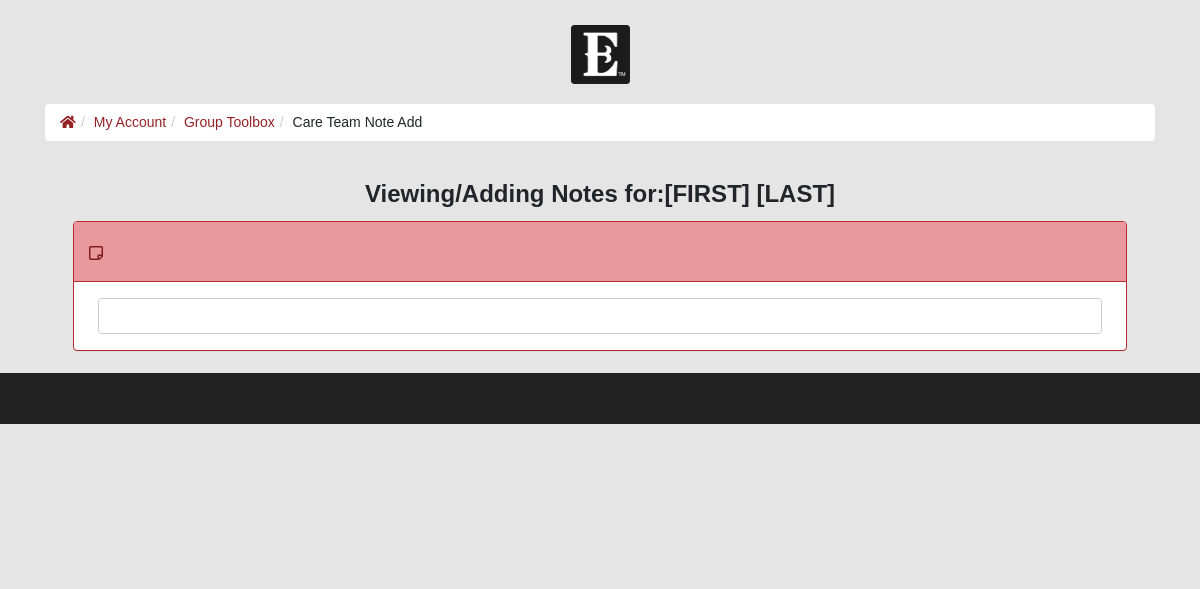 click at bounding box center [600, 343] 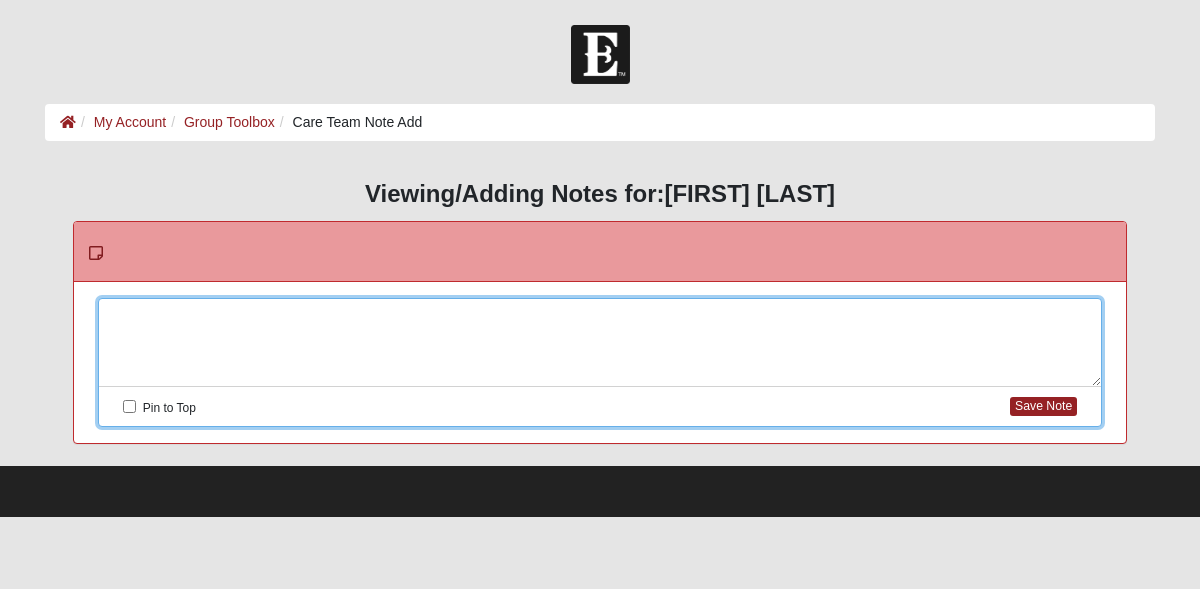 type 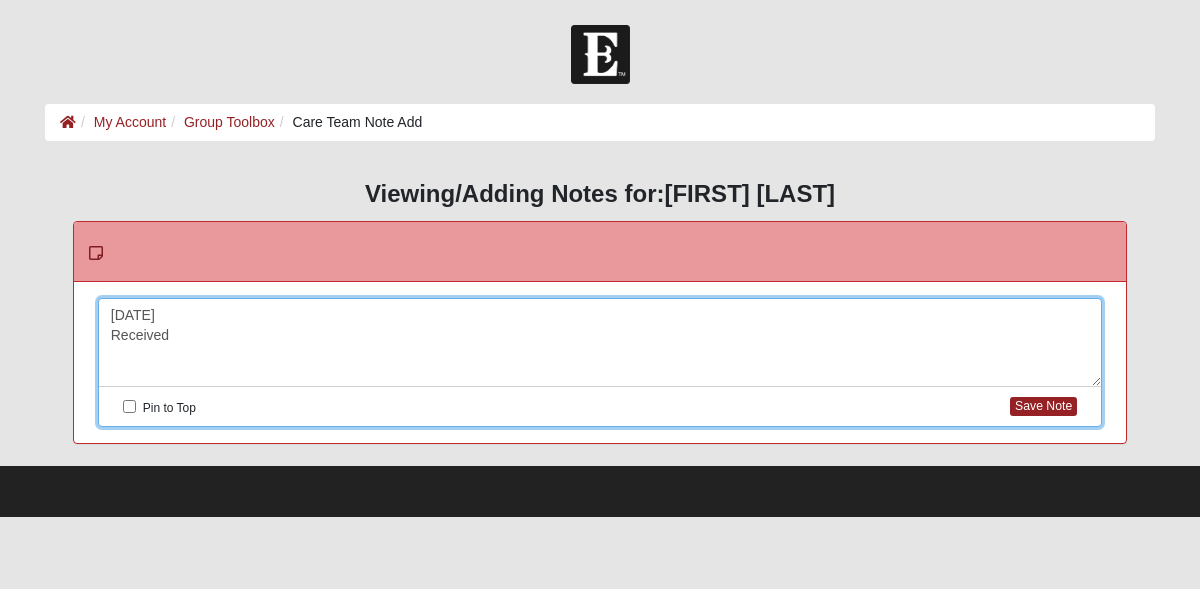 click on "8/1/25
Received" at bounding box center (600, 343) 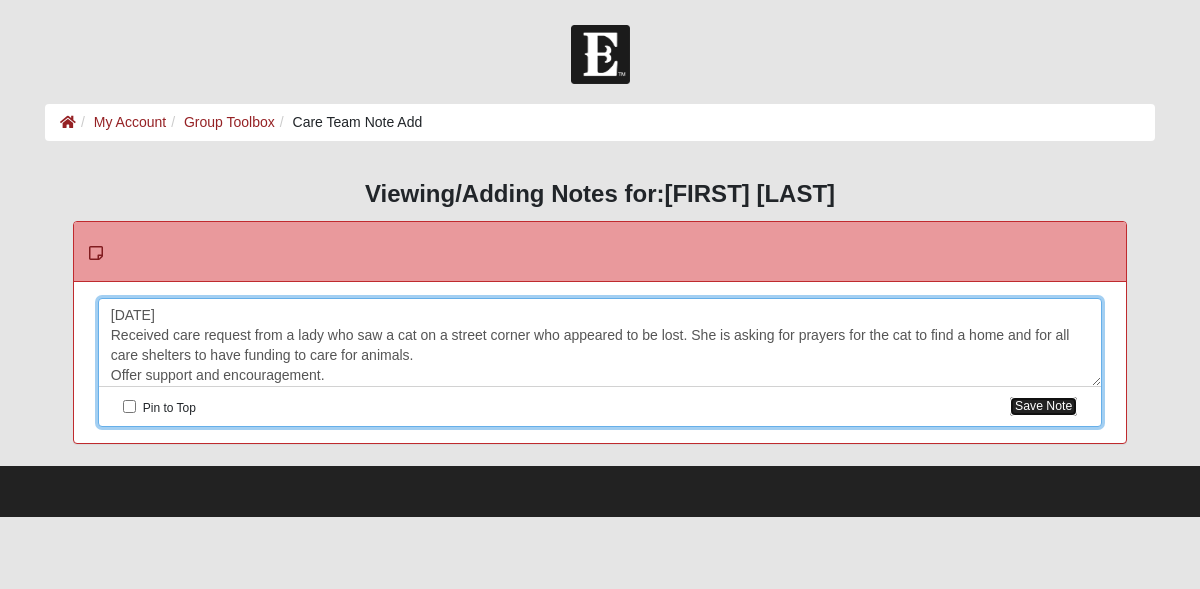 click on "Save Note" at bounding box center [1043, 406] 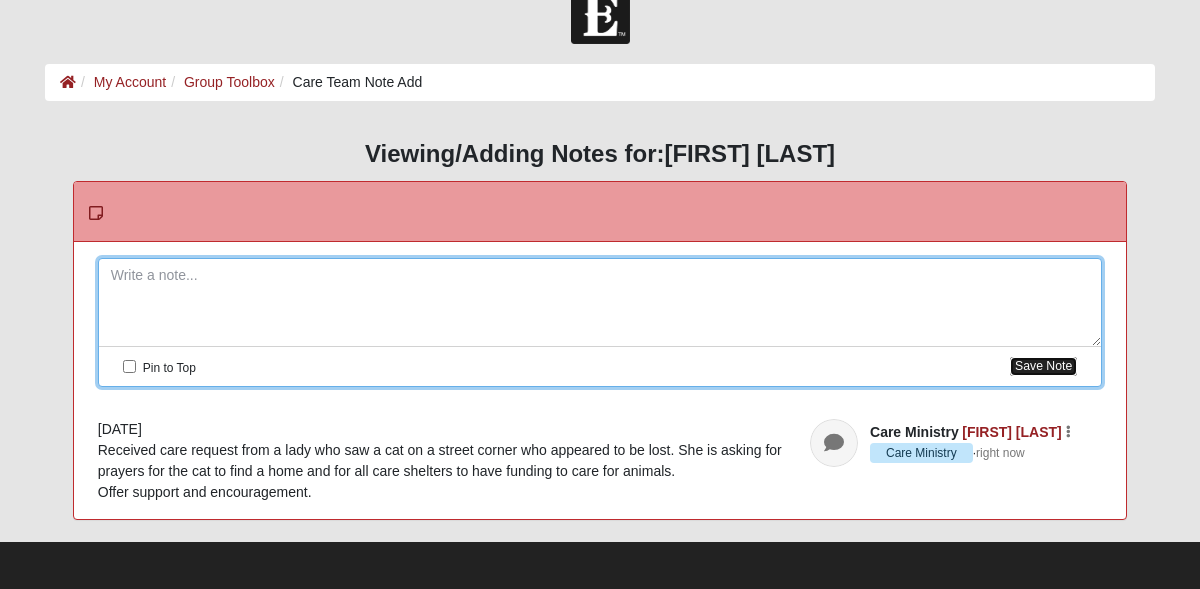 scroll, scrollTop: 0, scrollLeft: 0, axis: both 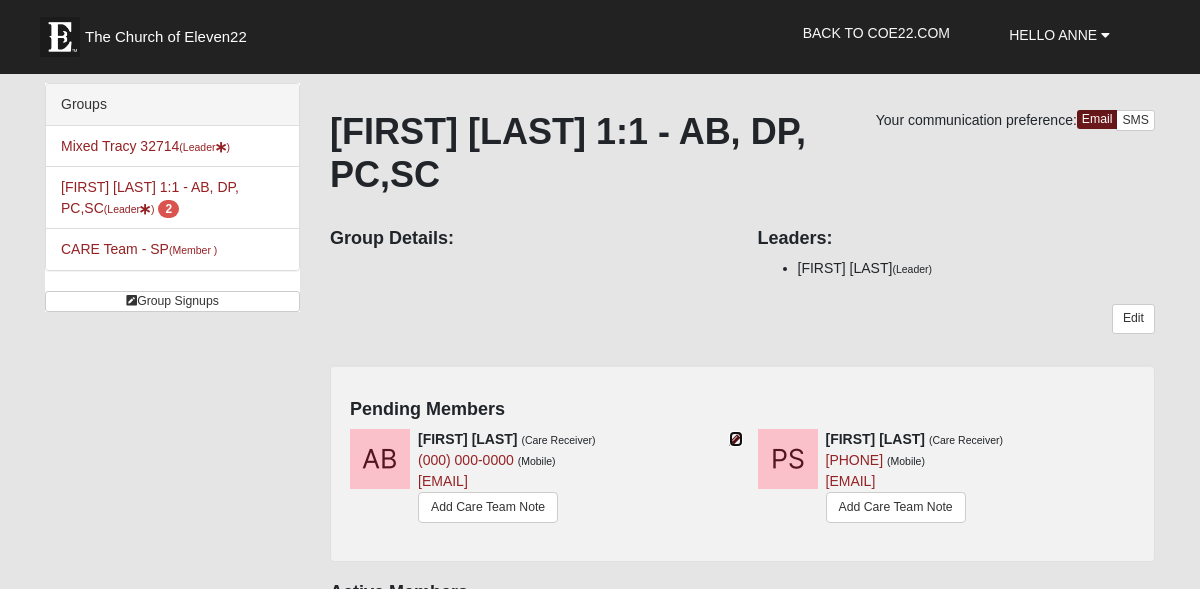 click at bounding box center (736, 439) 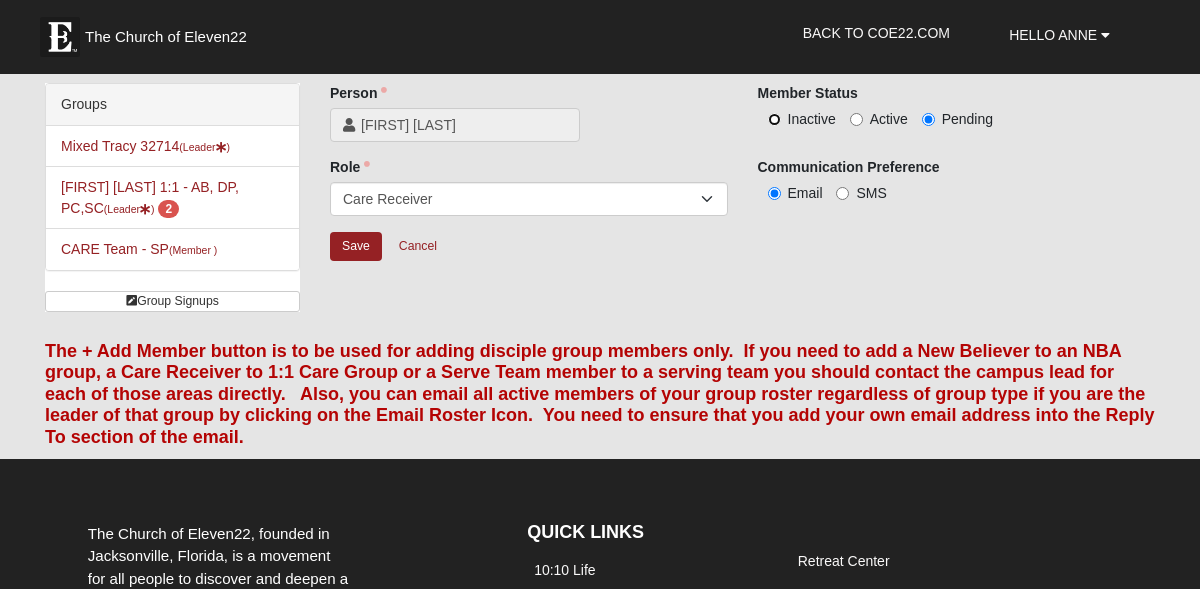 click on "Inactive" at bounding box center (774, 119) 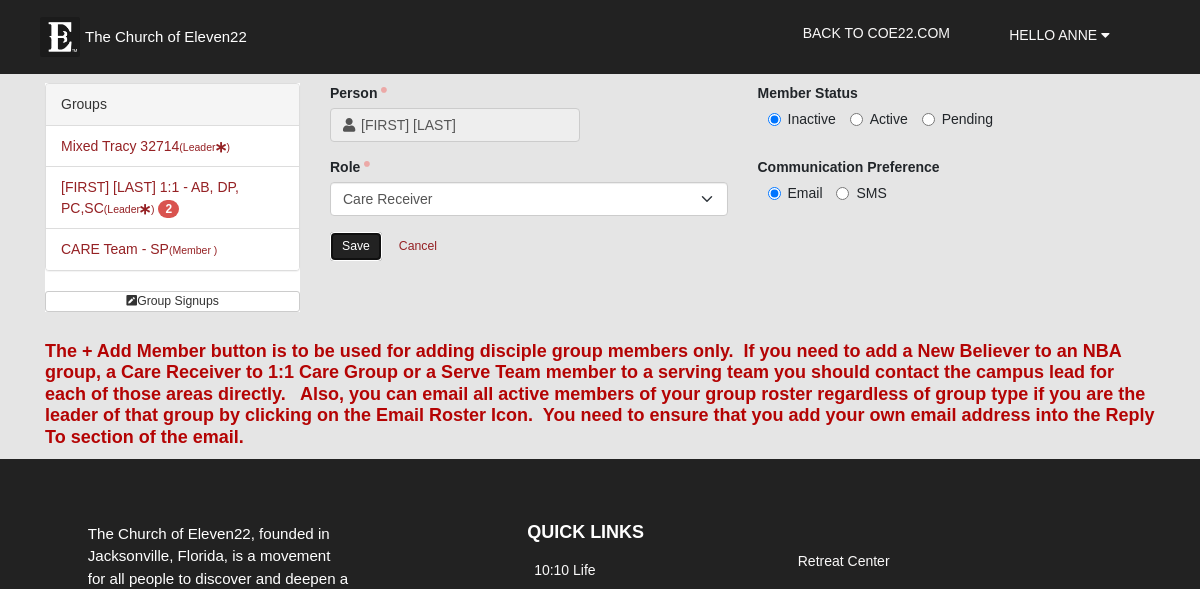 click on "Save" at bounding box center [356, 246] 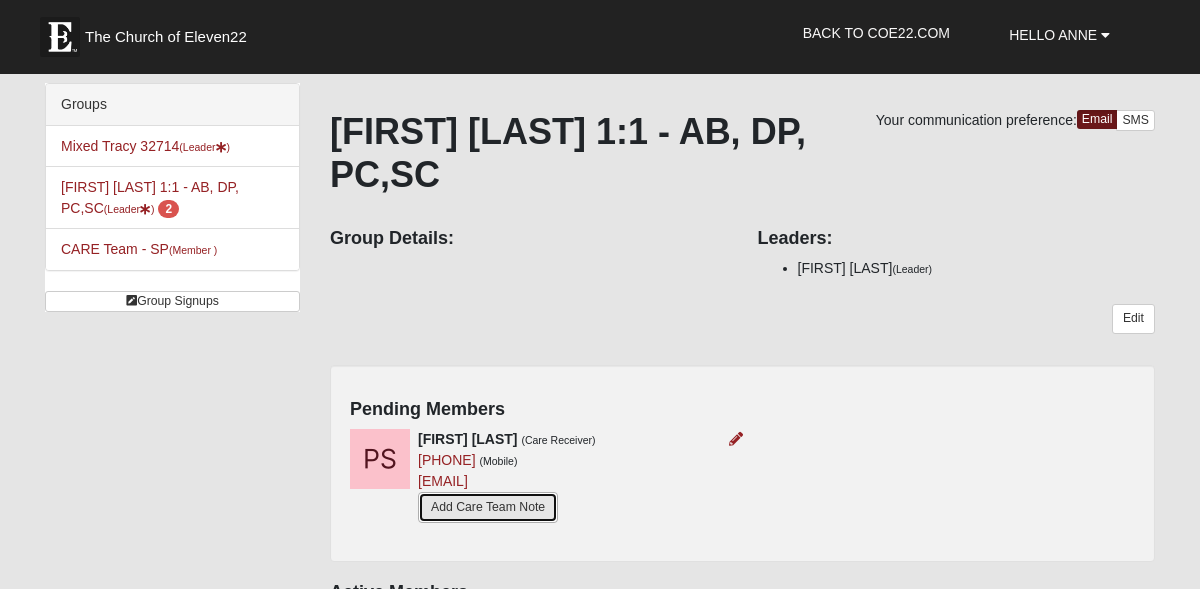 click on "Add Care Team Note" at bounding box center (488, 507) 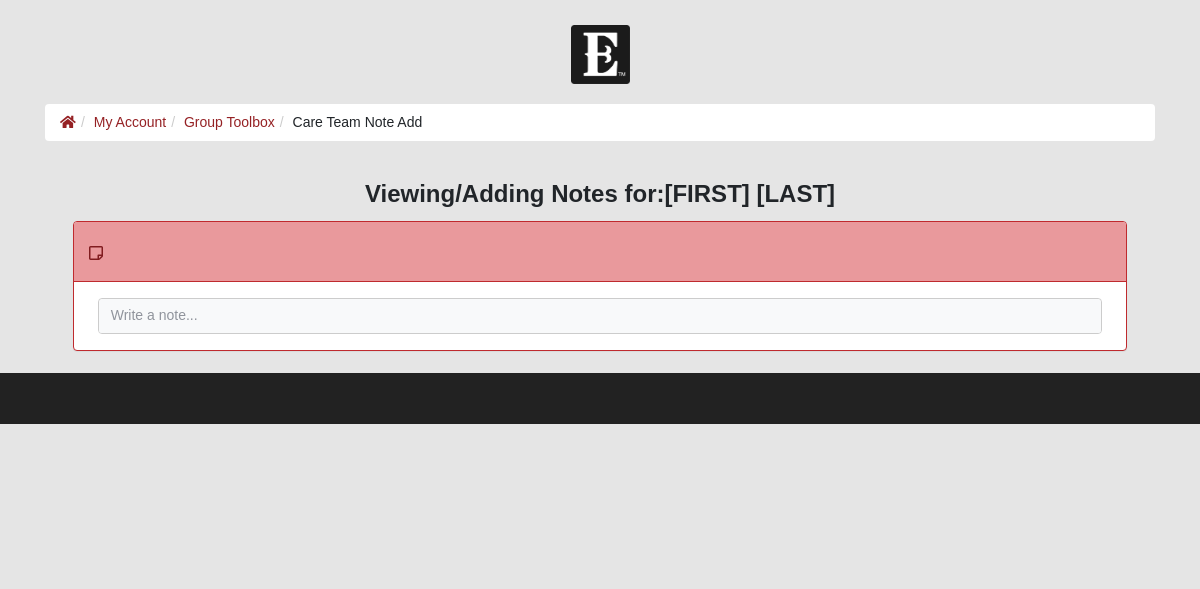 scroll, scrollTop: 0, scrollLeft: 0, axis: both 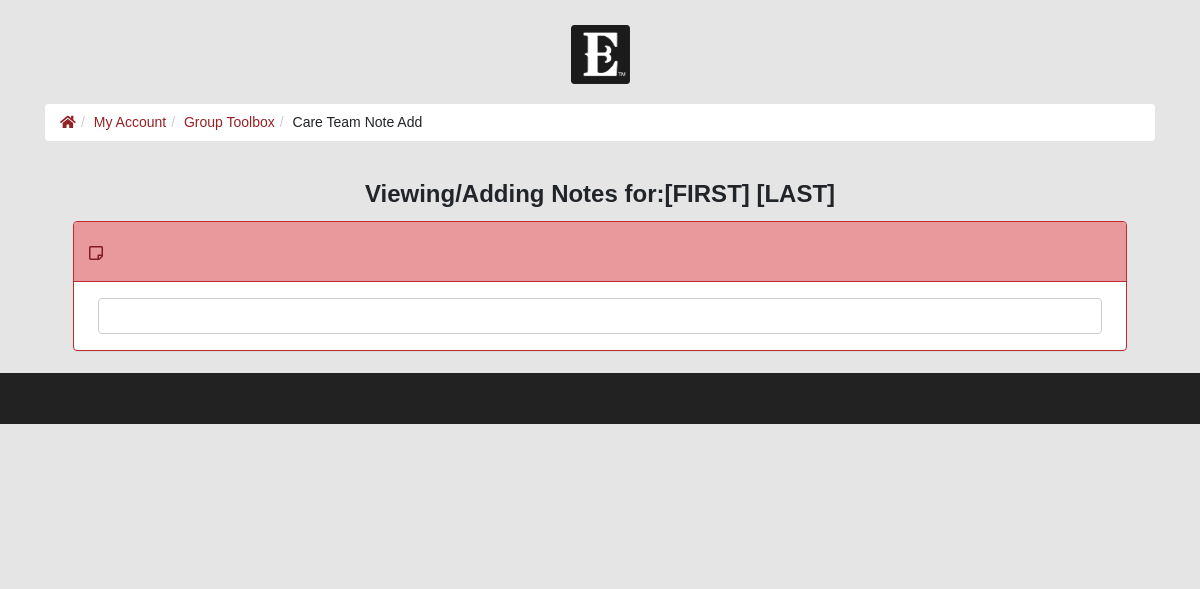 click at bounding box center (600, 343) 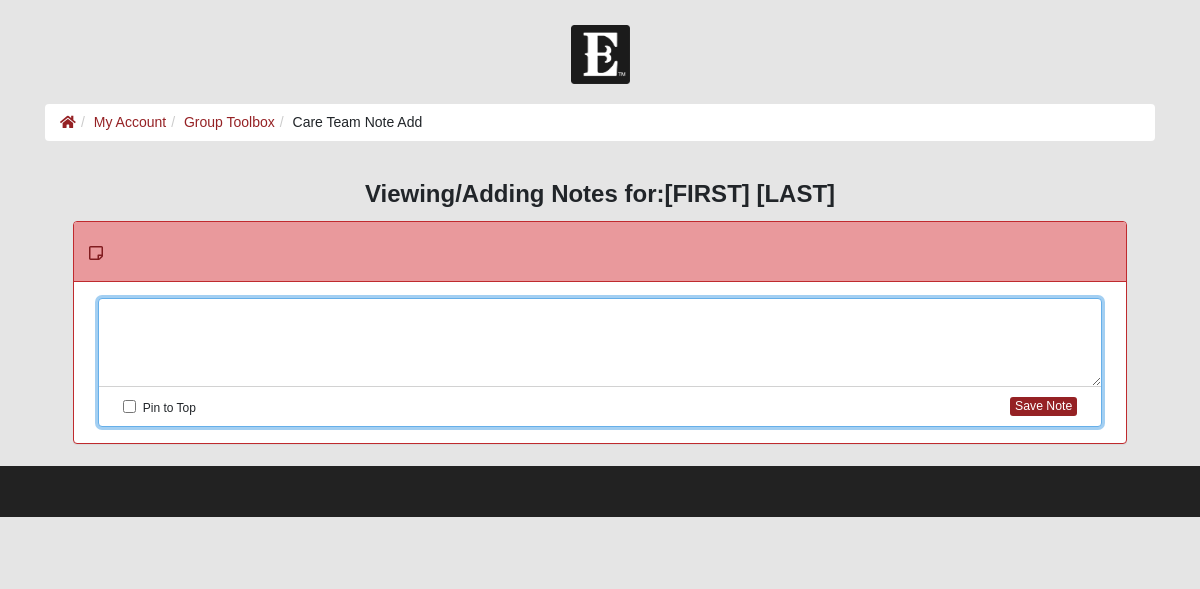 type 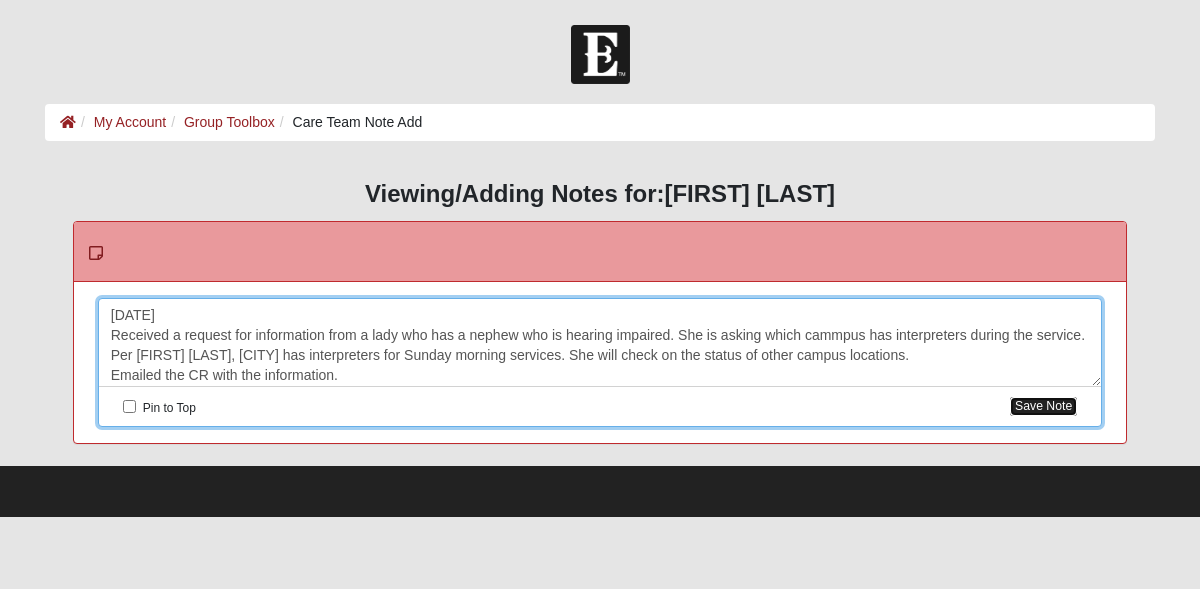 click on "Save Note" at bounding box center [1043, 406] 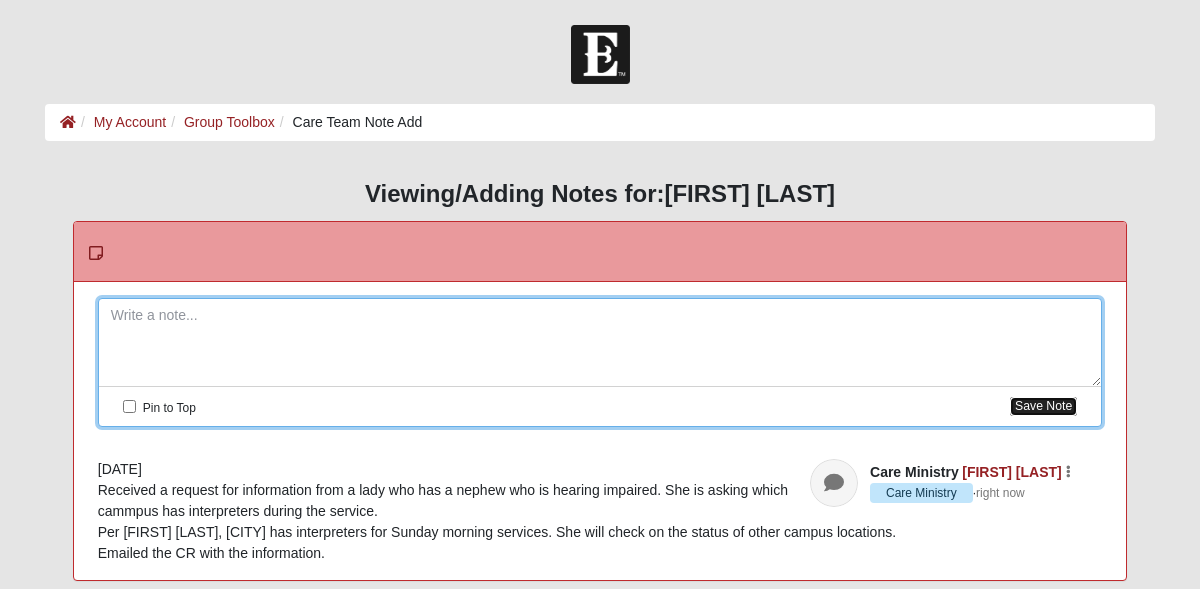 click on "Save Note" at bounding box center [1043, 406] 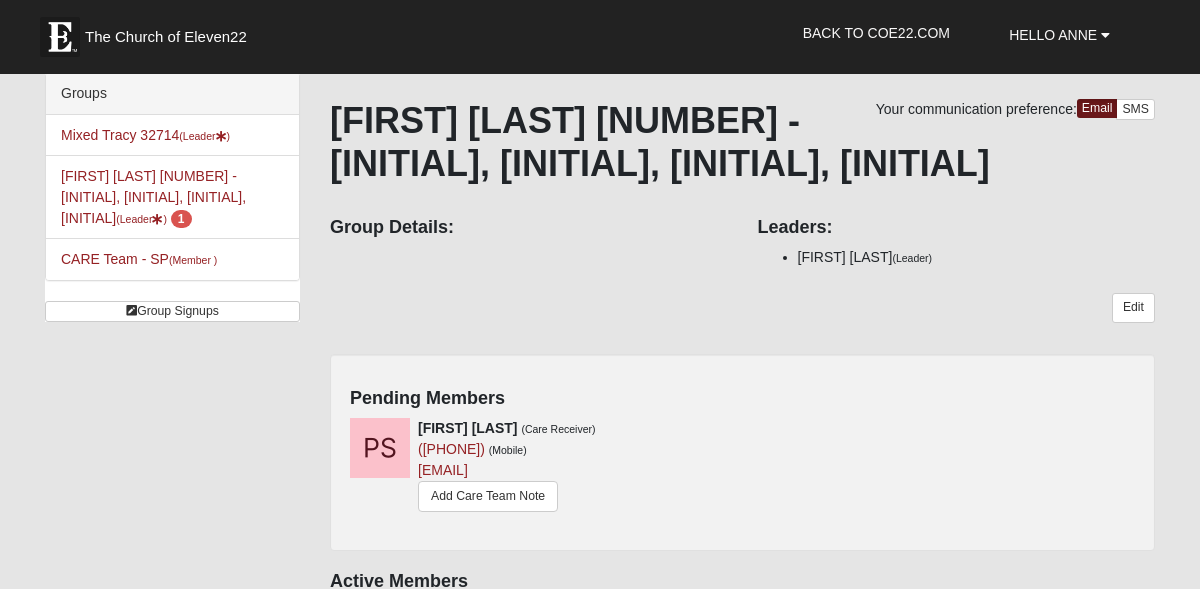 scroll, scrollTop: 0, scrollLeft: 0, axis: both 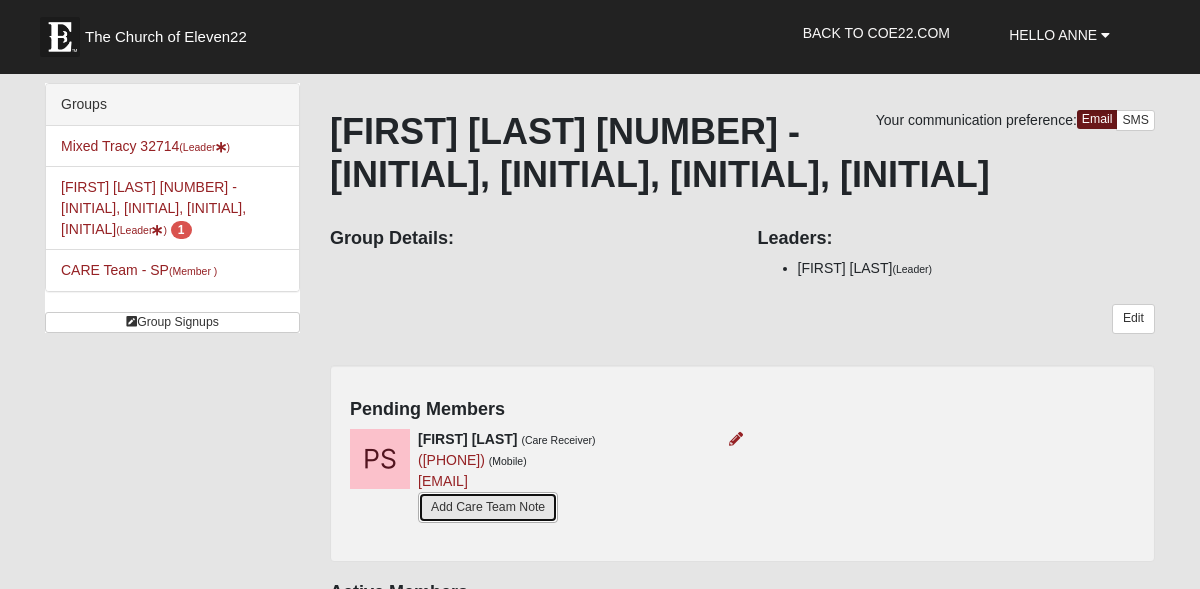 click on "Add Care Team Note" at bounding box center (488, 507) 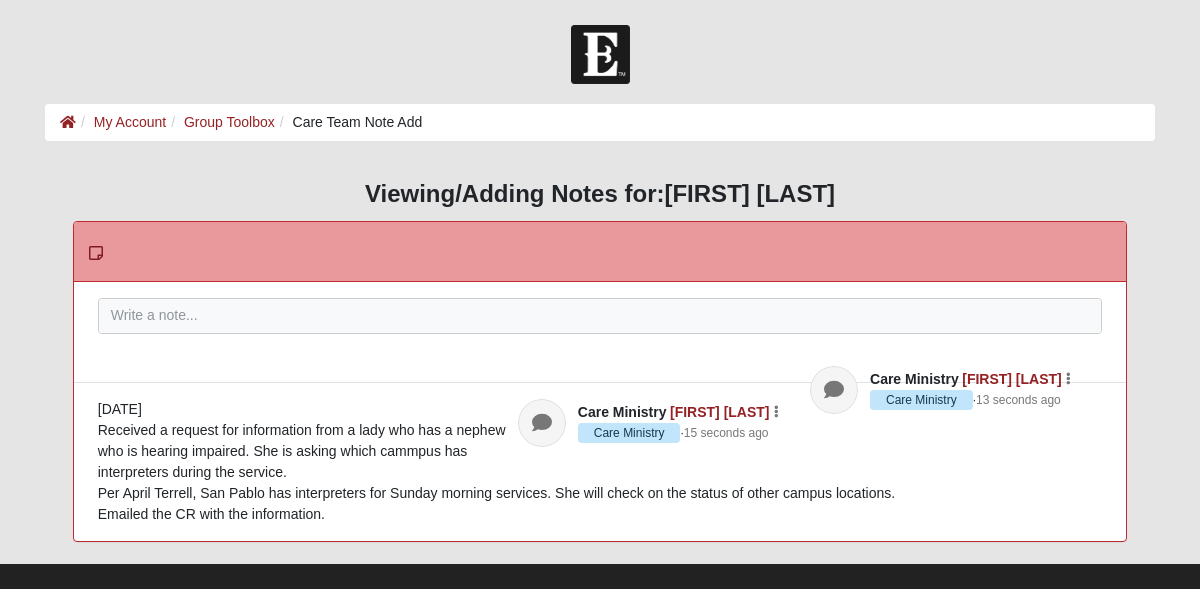 scroll, scrollTop: 0, scrollLeft: 0, axis: both 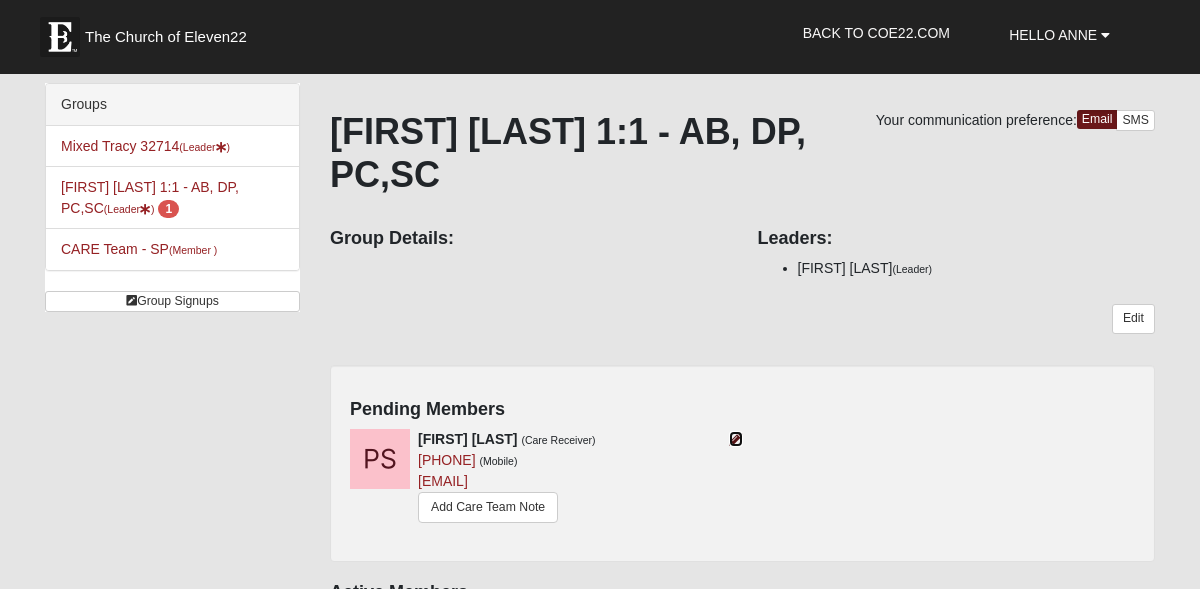 click at bounding box center [736, 439] 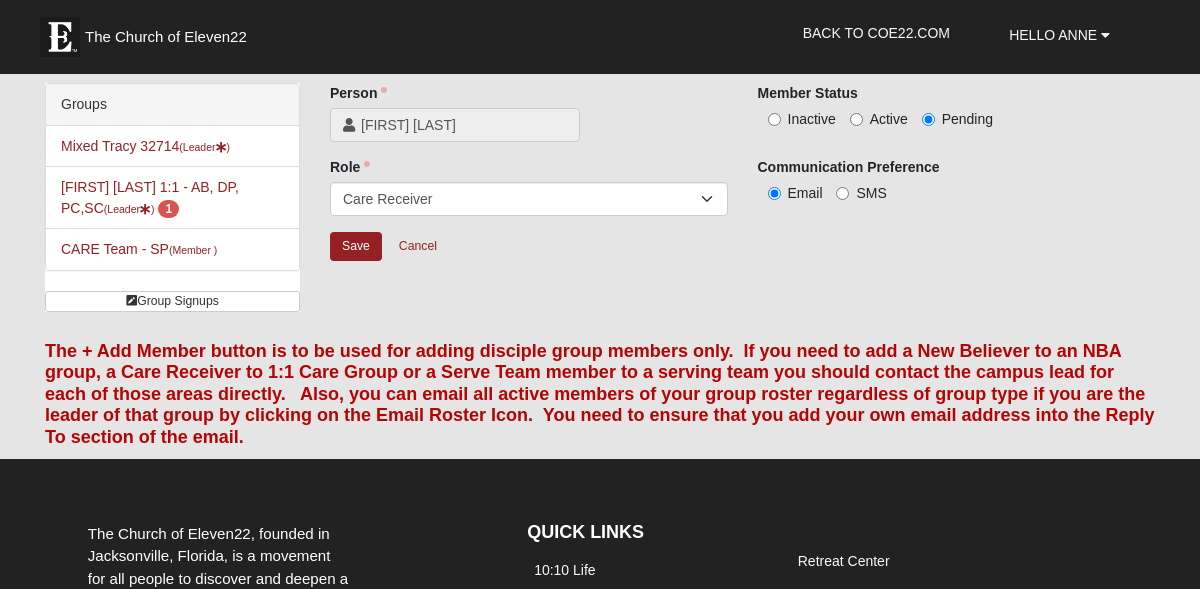 click on "Inactive" at bounding box center [797, 119] 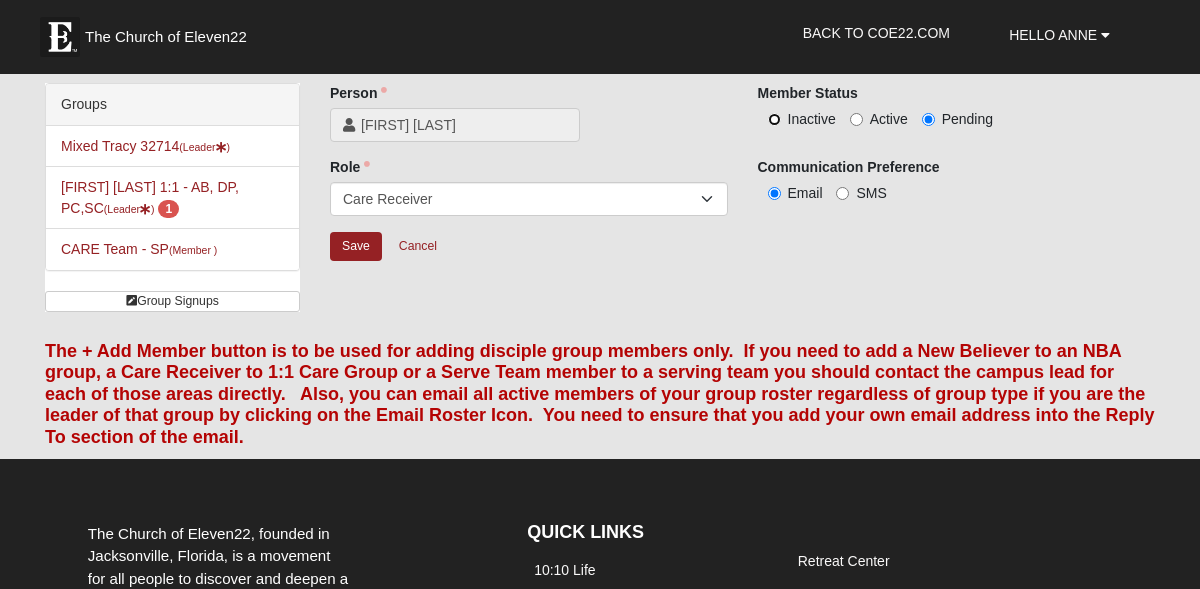 click on "Inactive" at bounding box center [774, 119] 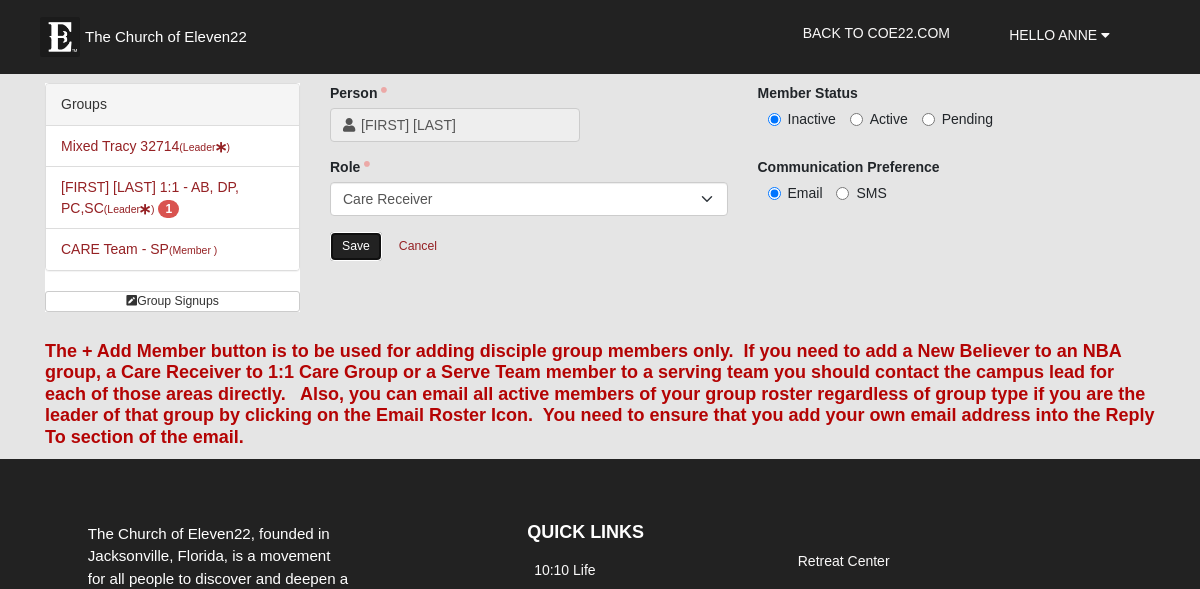 click on "Save" at bounding box center [356, 246] 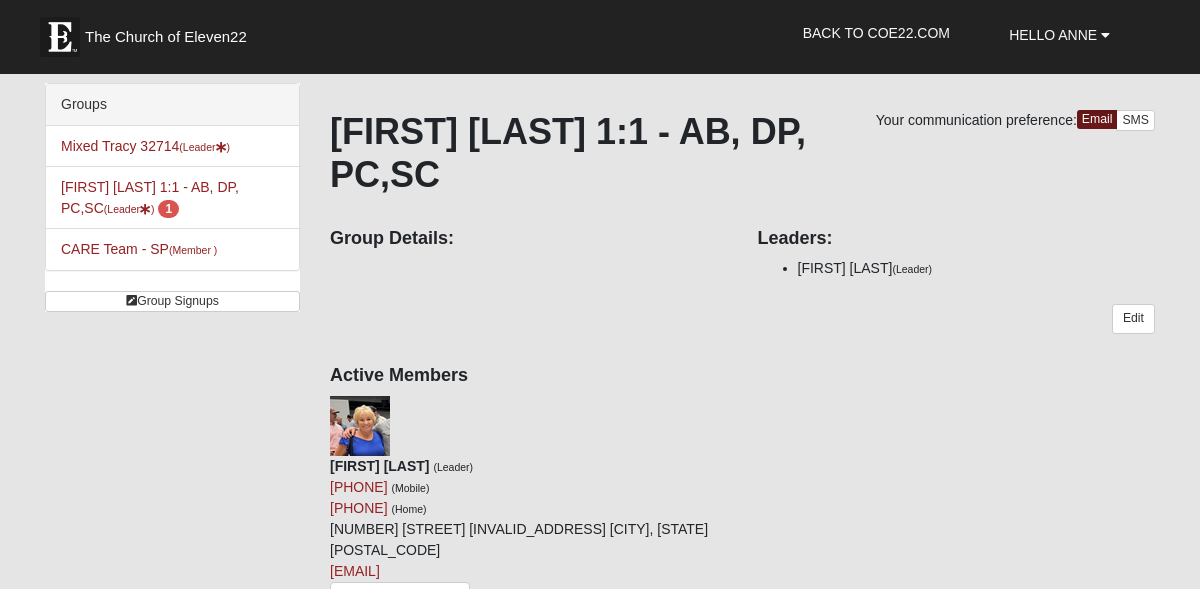 click on "Anne Tracy 1:1 - AB, DP, PC,SC  (Leader
)
1" at bounding box center (172, 197) 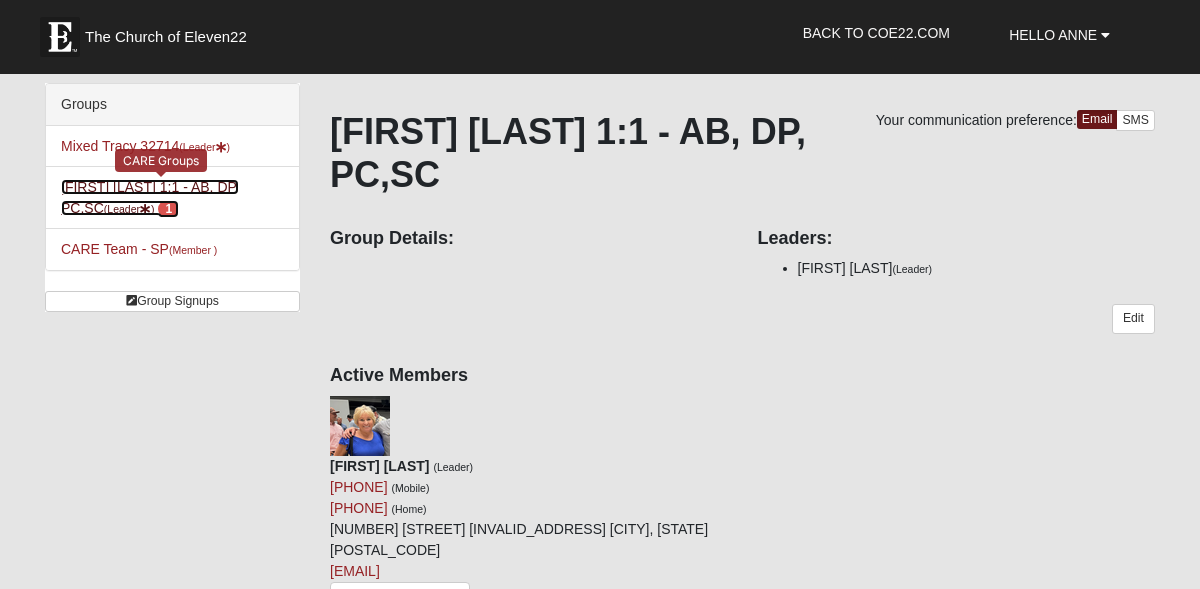 click on "1" at bounding box center (168, 209) 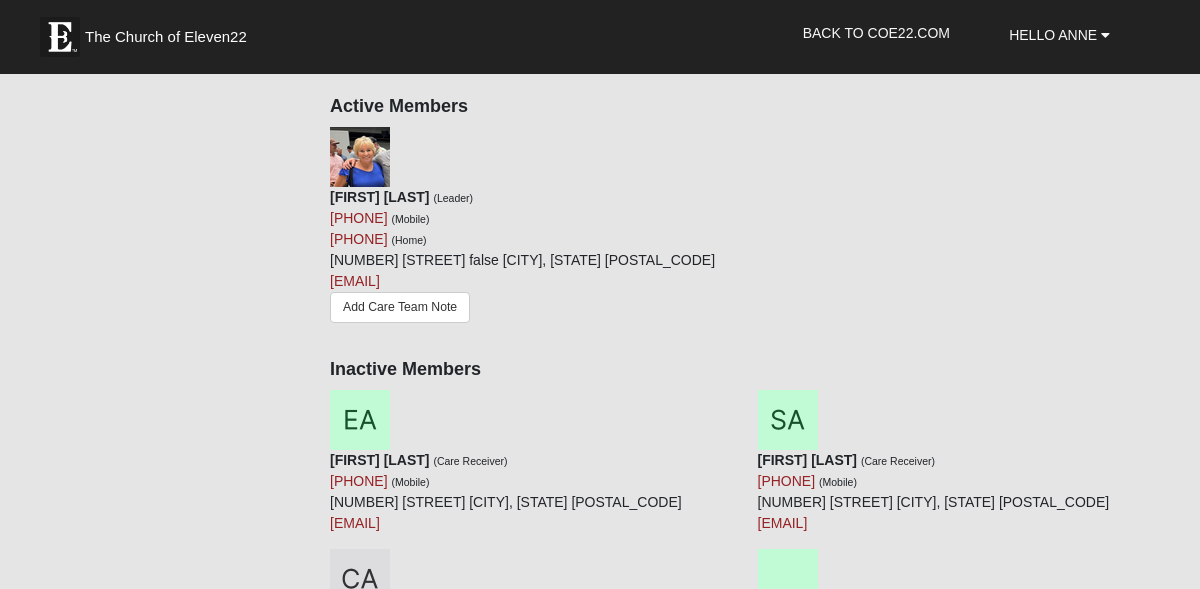 scroll, scrollTop: 0, scrollLeft: 0, axis: both 